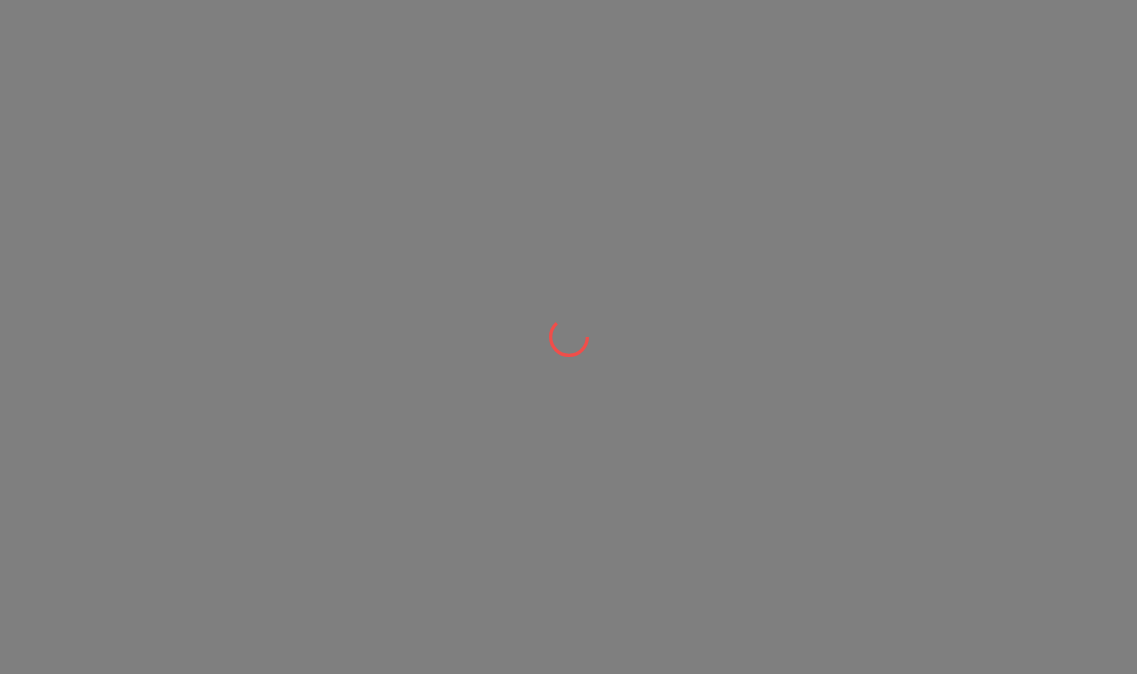 scroll, scrollTop: 0, scrollLeft: 0, axis: both 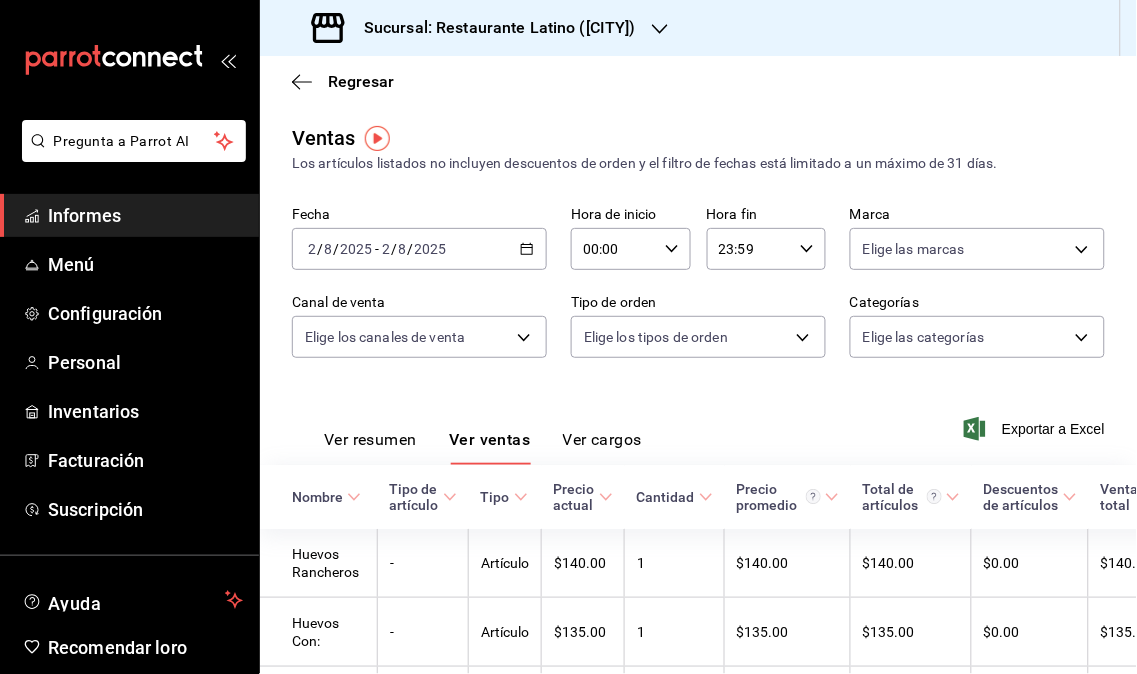 click on "Informes" at bounding box center [129, 215] 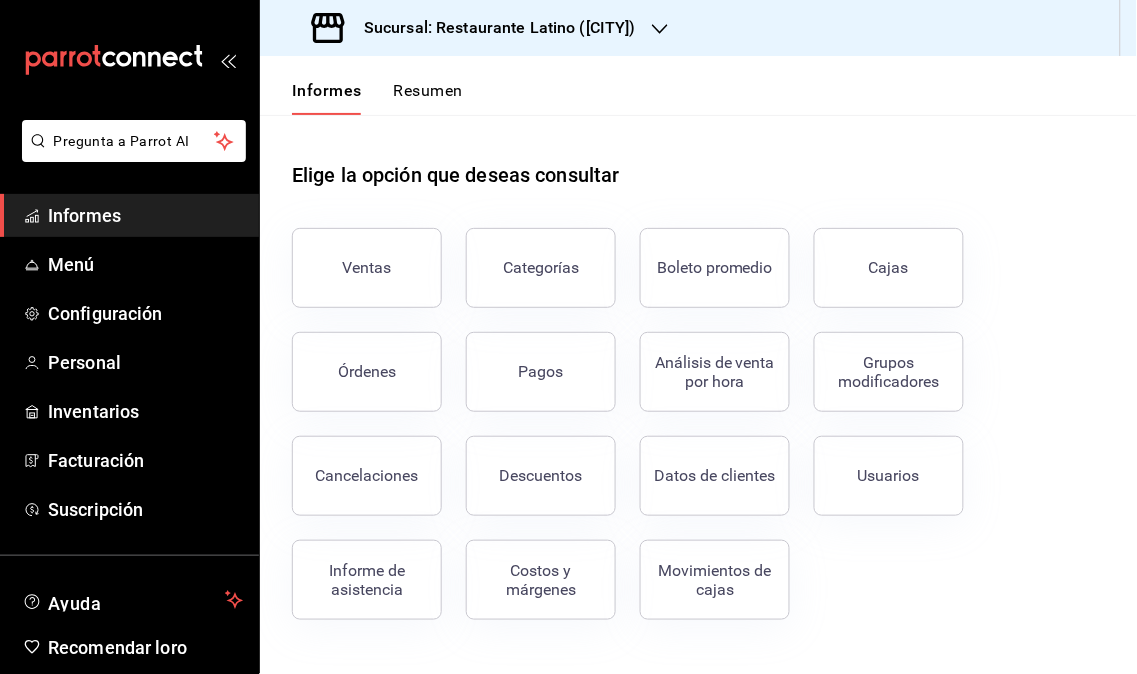 click 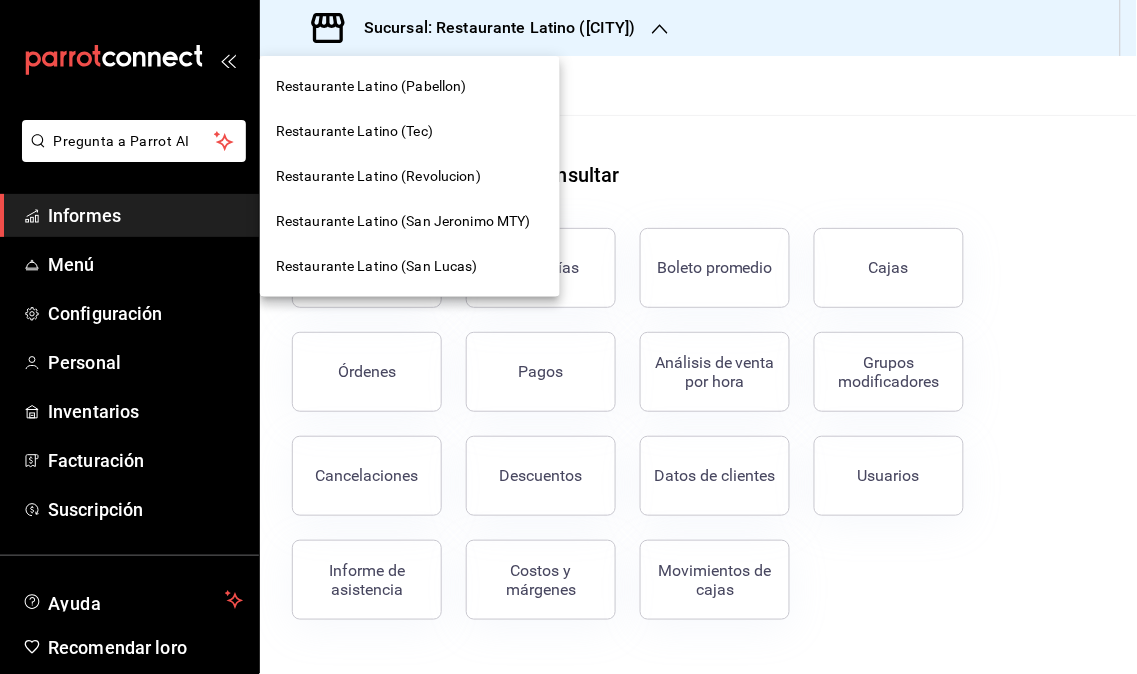 click on "Restaurante Latino (Revolucion)" at bounding box center [410, 176] 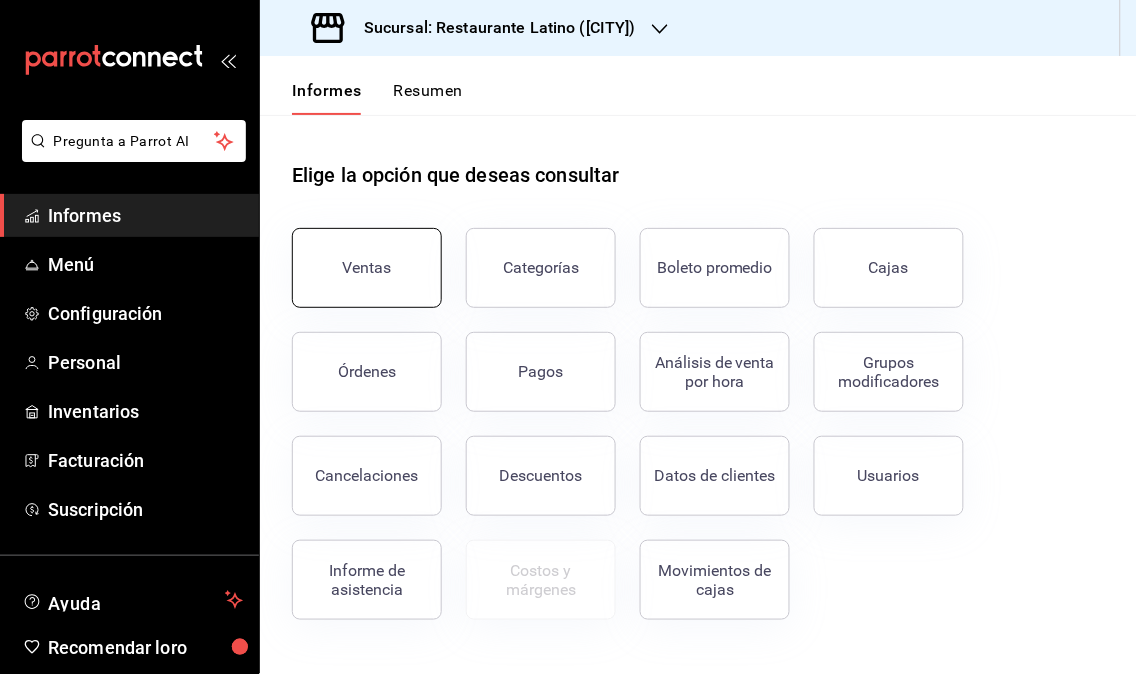 click on "Ventas" at bounding box center (367, 267) 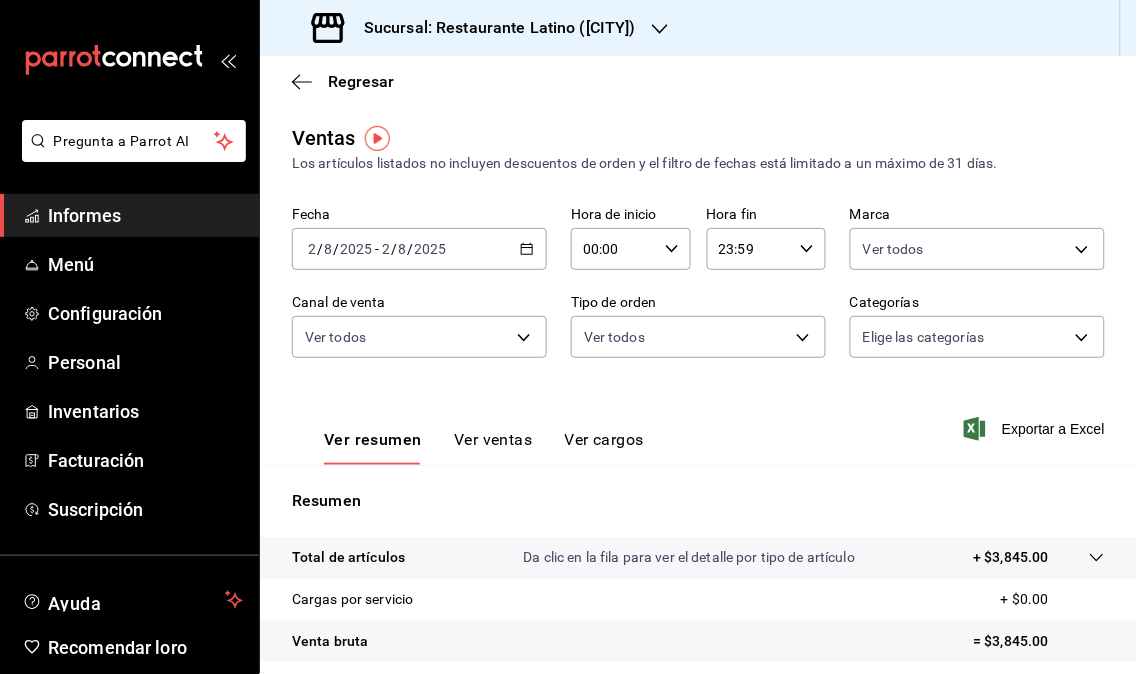 click 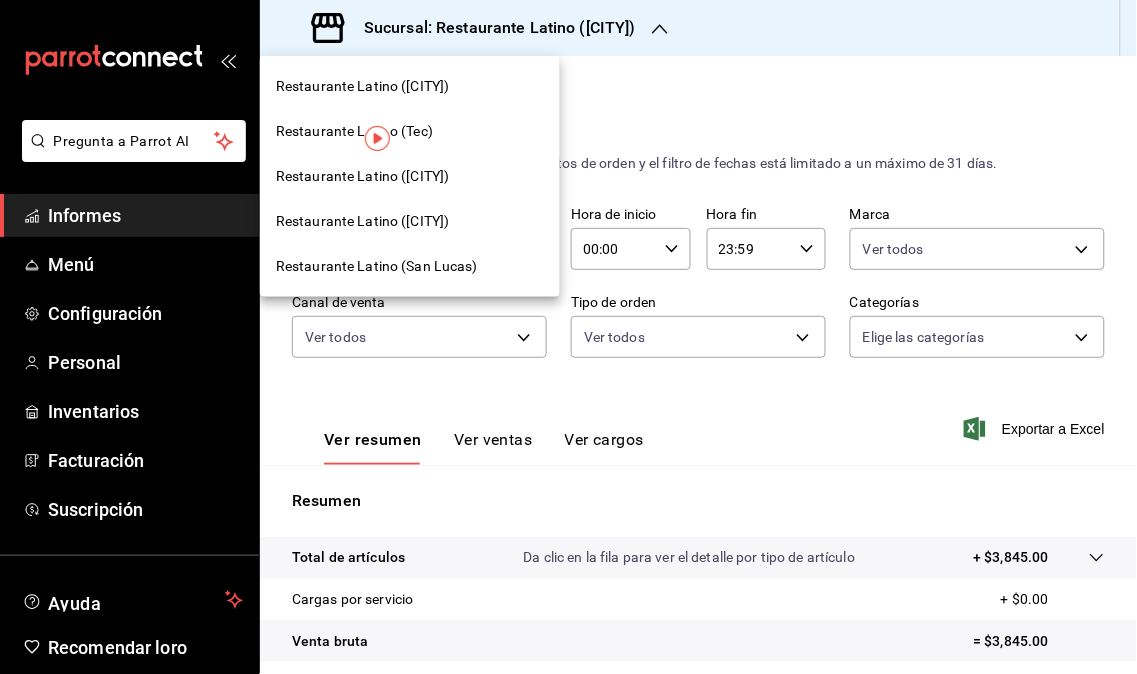 click on "Restaurante Latino ([CITY] [STATE])" at bounding box center [410, 221] 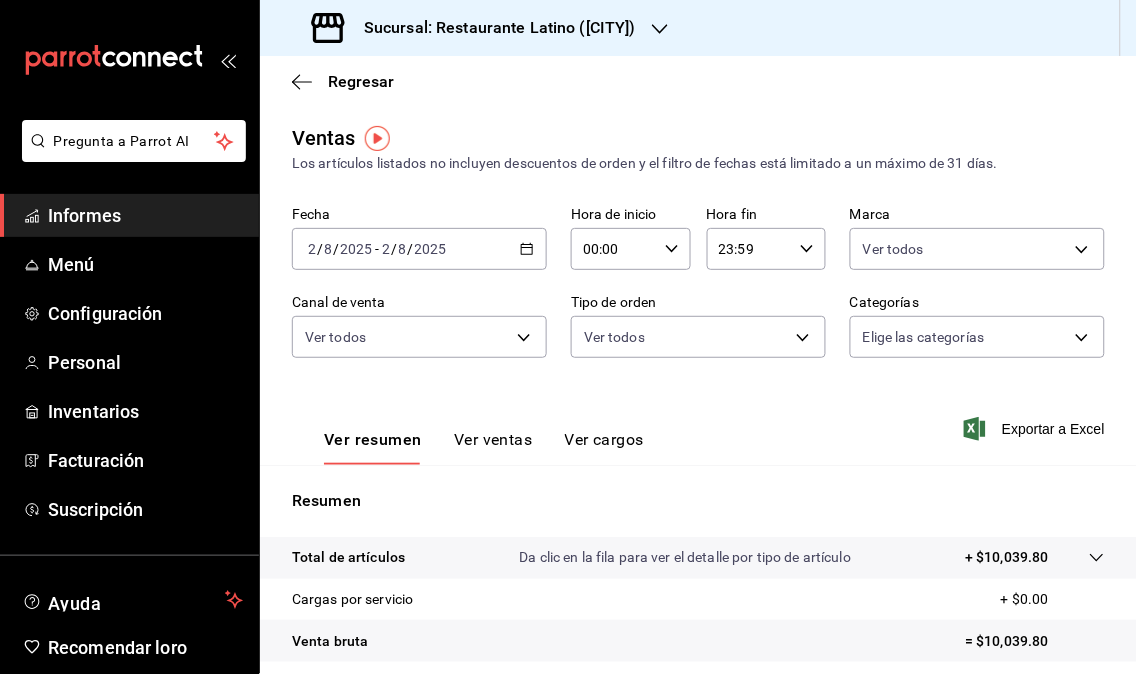 click on "Sucursal: Restaurante Latino ([CITY] [STATE])" at bounding box center (476, 28) 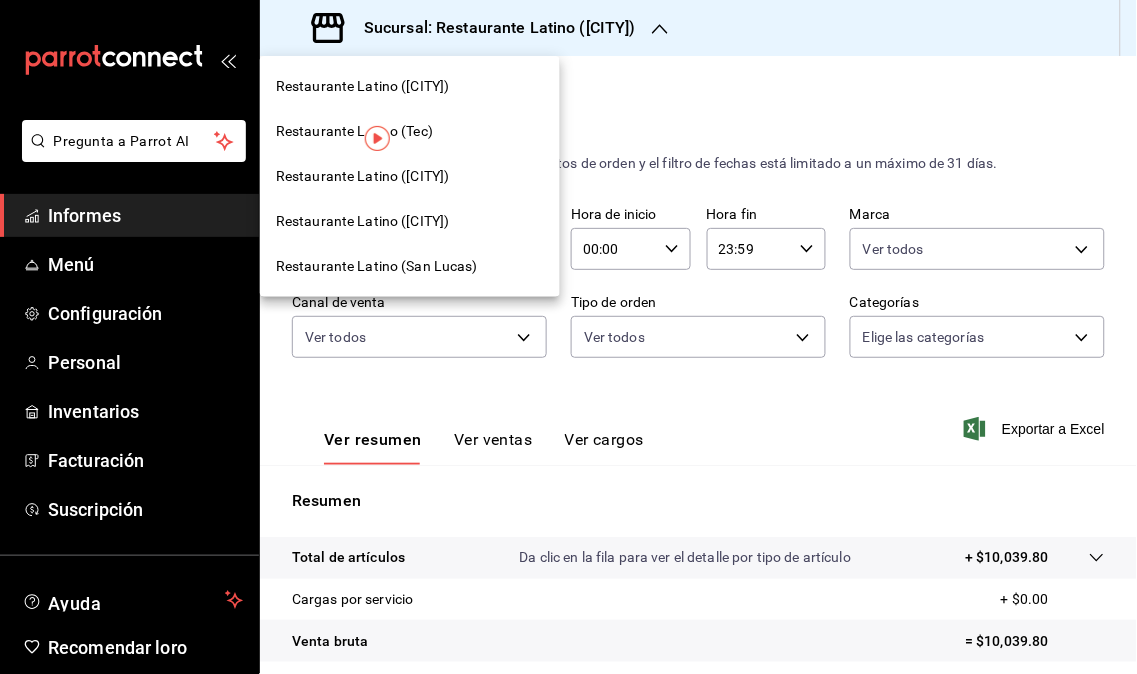 click on "Restaurante Latino ([LOCATION])" at bounding box center (363, 176) 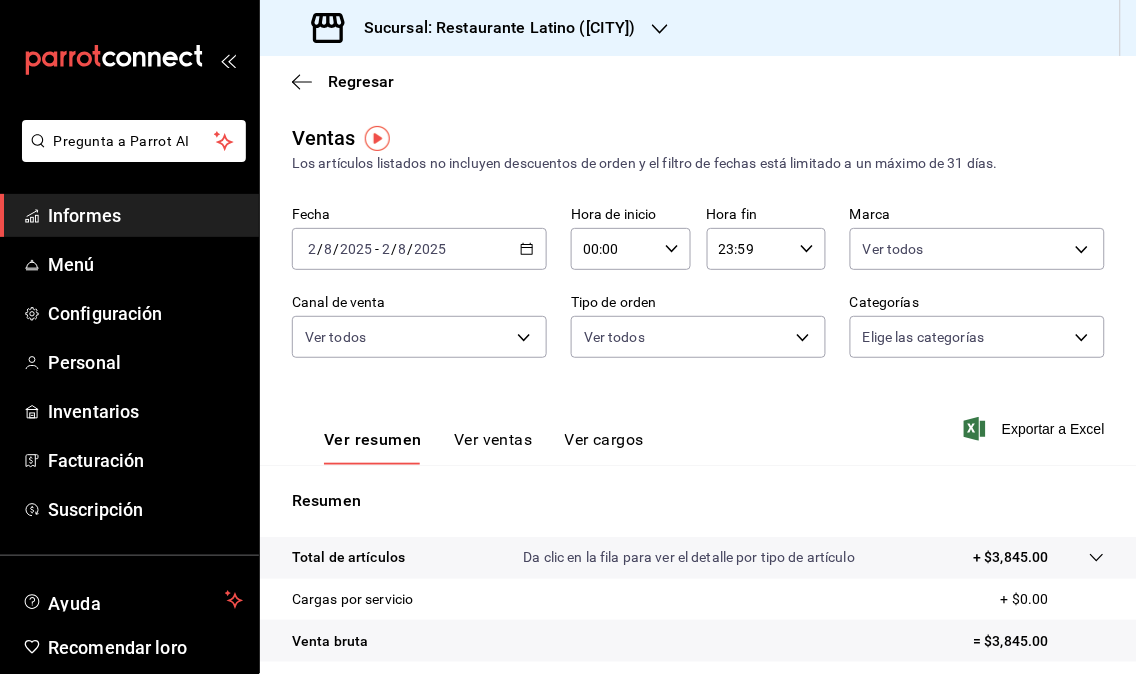 click on "Sucursal: Restaurante Latino ([LOCATION])" at bounding box center (476, 28) 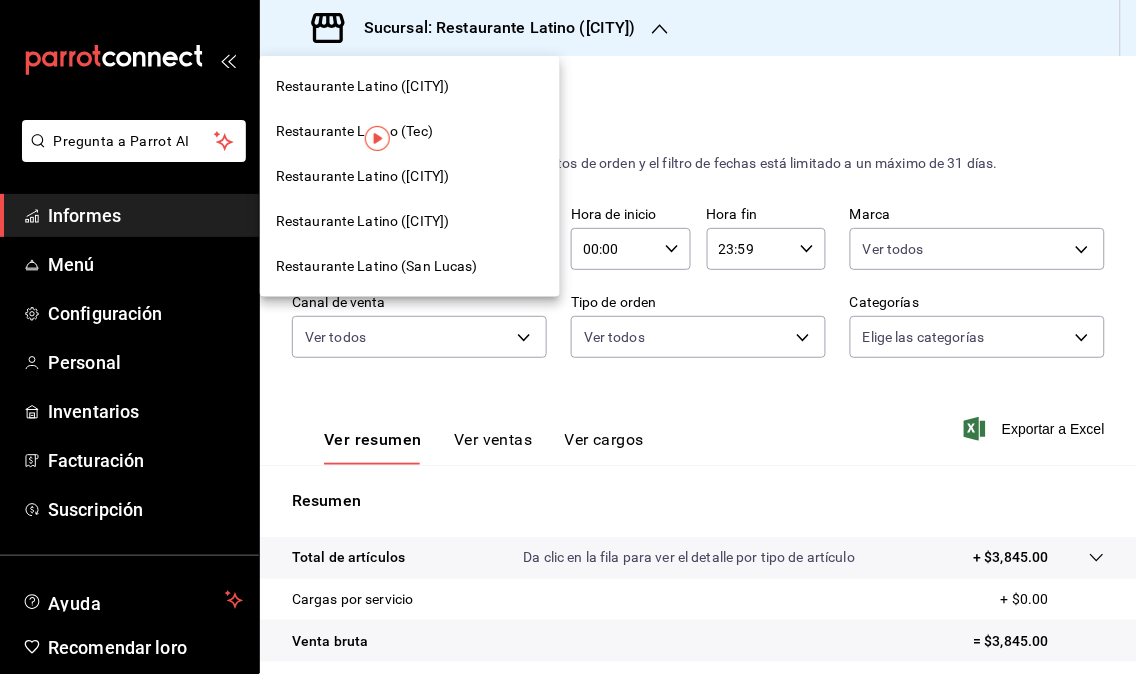 click on "Restaurante Latino (San Lucas)" at bounding box center (410, 266) 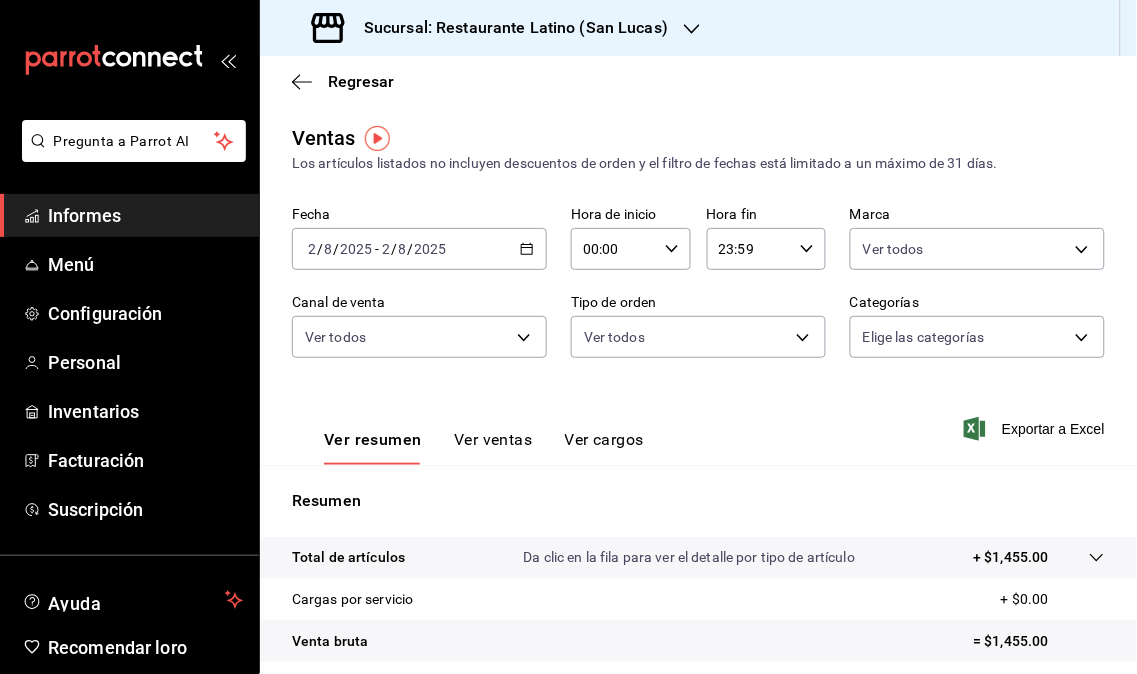 click on "Sucursal: Restaurante Latino (San Lucas)" at bounding box center [492, 28] 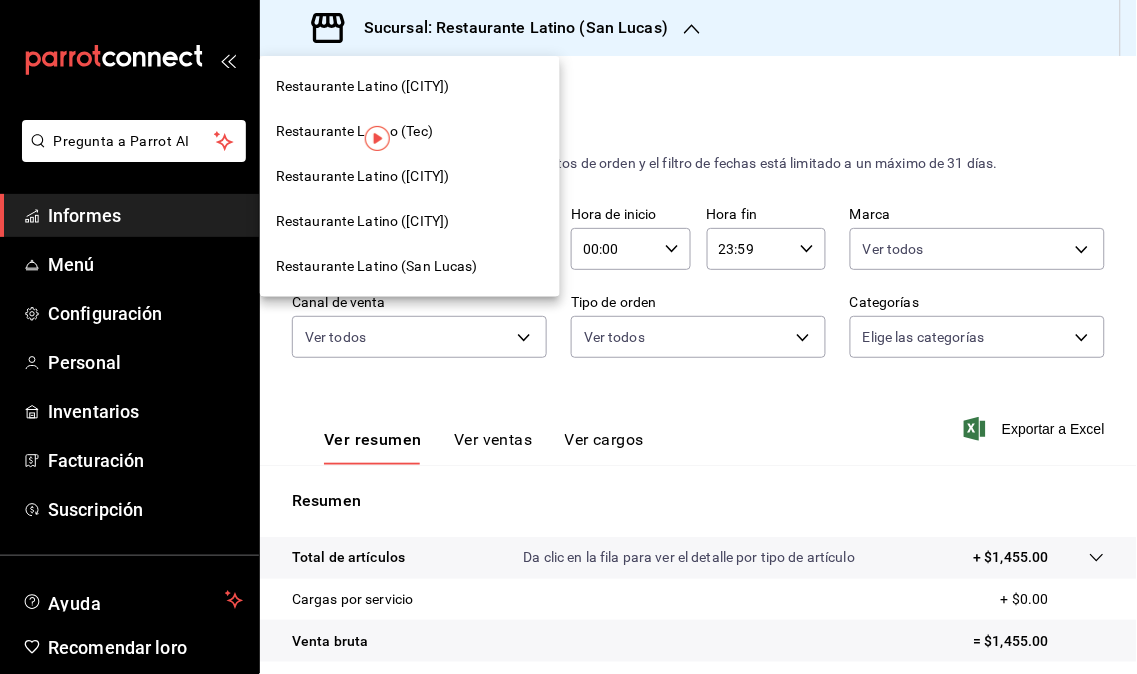 click on "Restaurante Latino ([CITY] [STATE])" at bounding box center [363, 221] 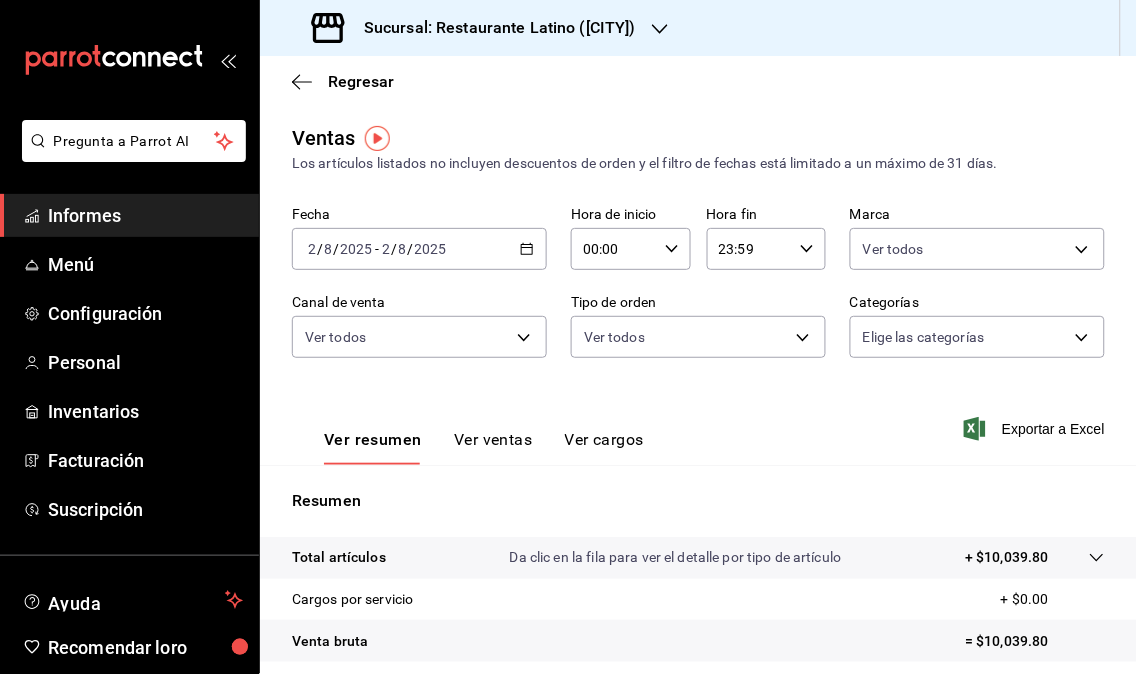 click 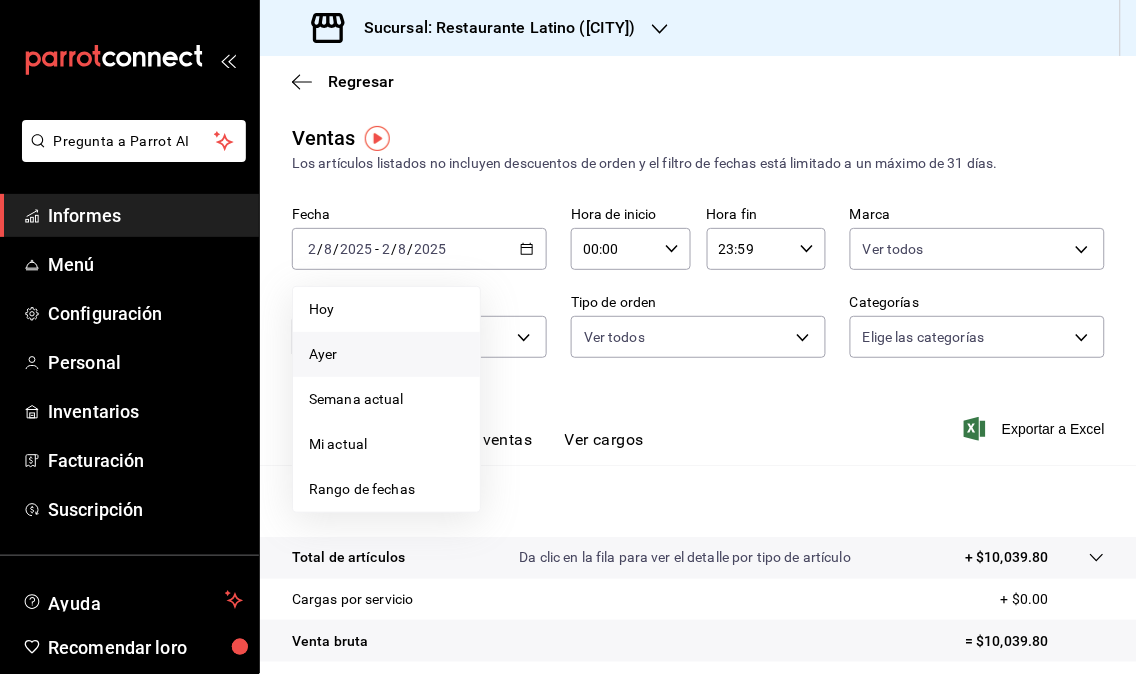 click on "Ayer" at bounding box center [386, 354] 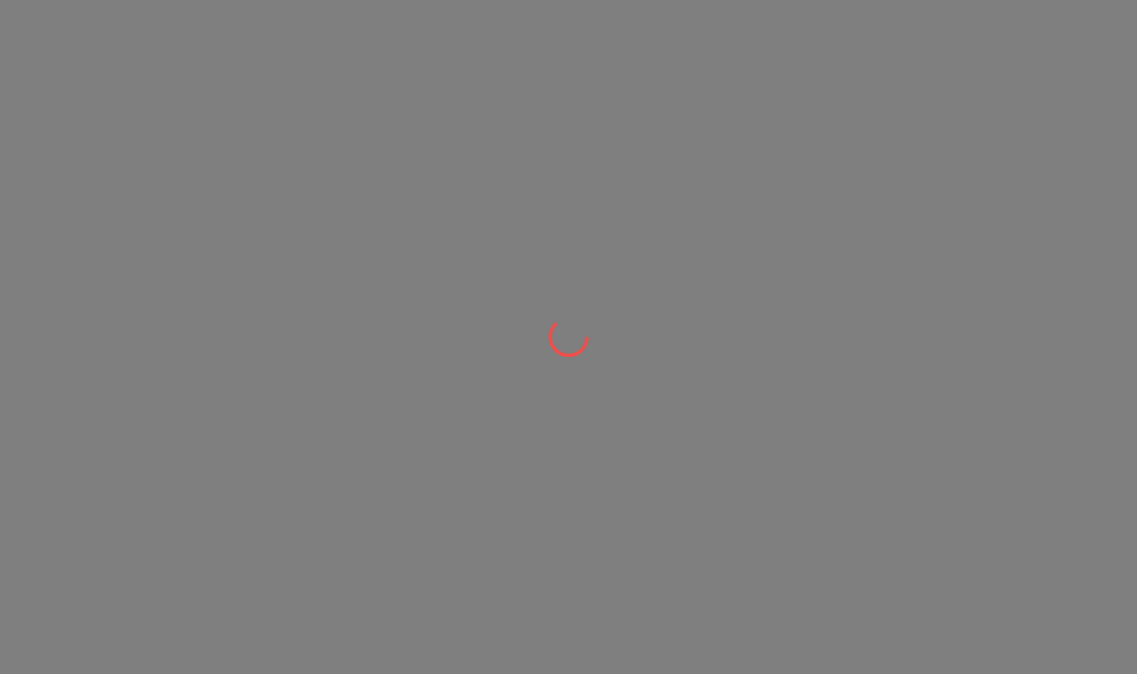 scroll, scrollTop: 0, scrollLeft: 0, axis: both 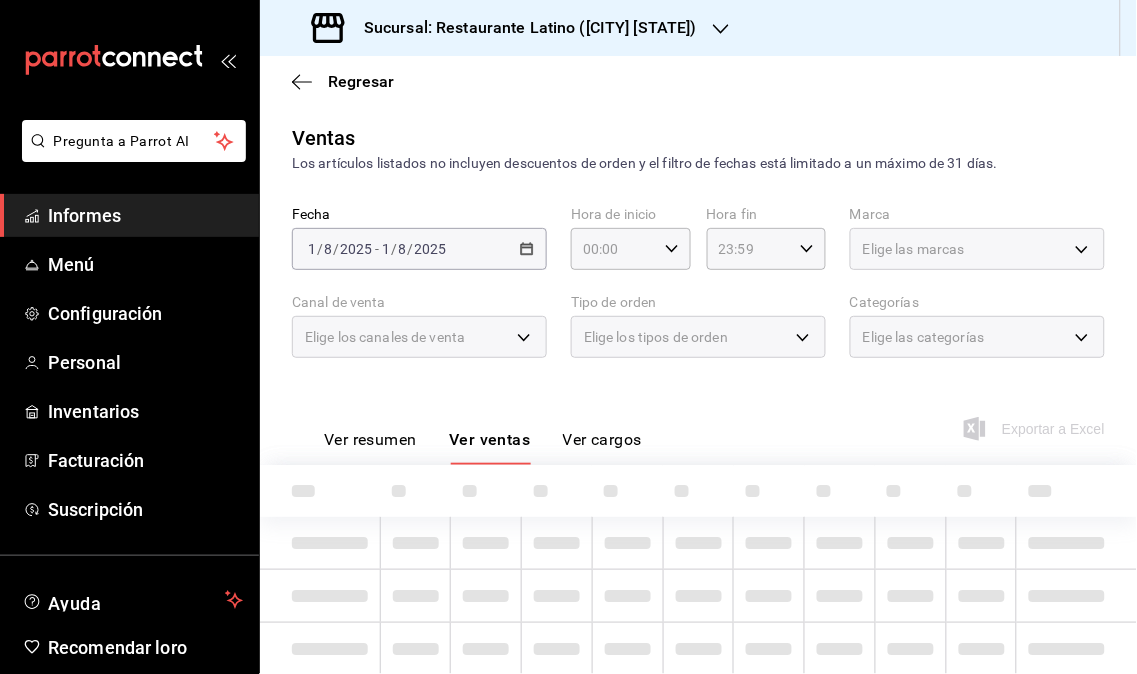 click on "Informes" at bounding box center (84, 215) 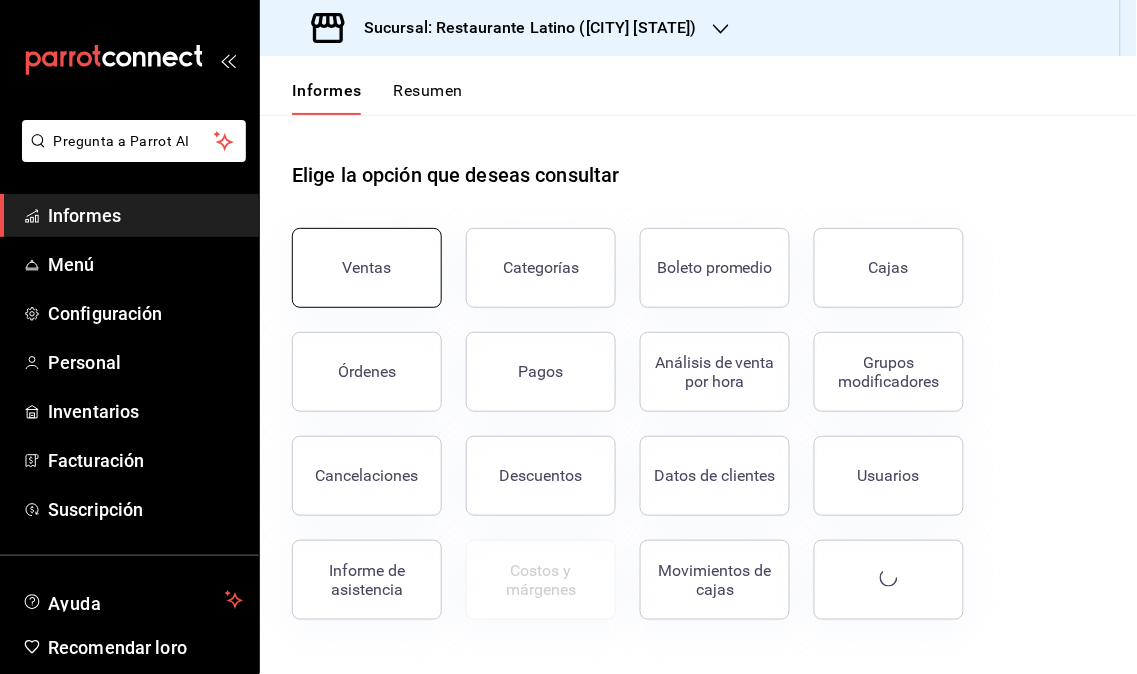 click on "Ventas" at bounding box center (367, 268) 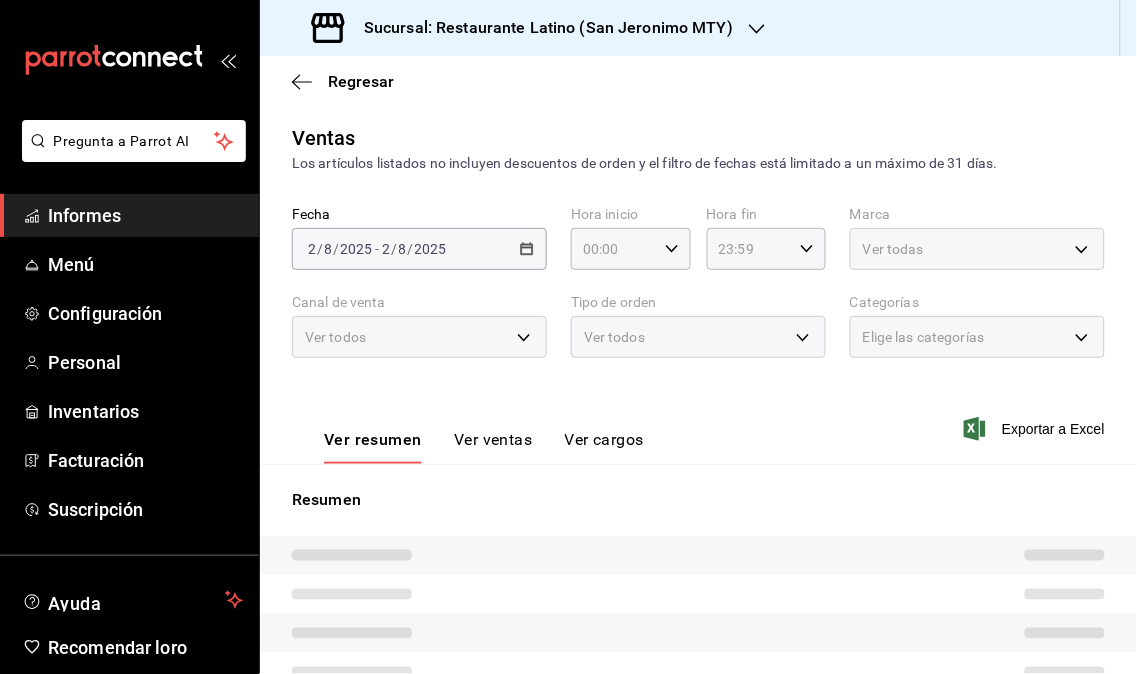 click on "Fecha [DATE] [DATE] - [DATE] [DATE] Hora inicio 00:00 Hora inicio Hora fin 23:59 Hora fin Marca Ver todas Canal de venta Ver todos Tipo de orden Ver todos Categorías Elige las categorías" at bounding box center (698, 294) 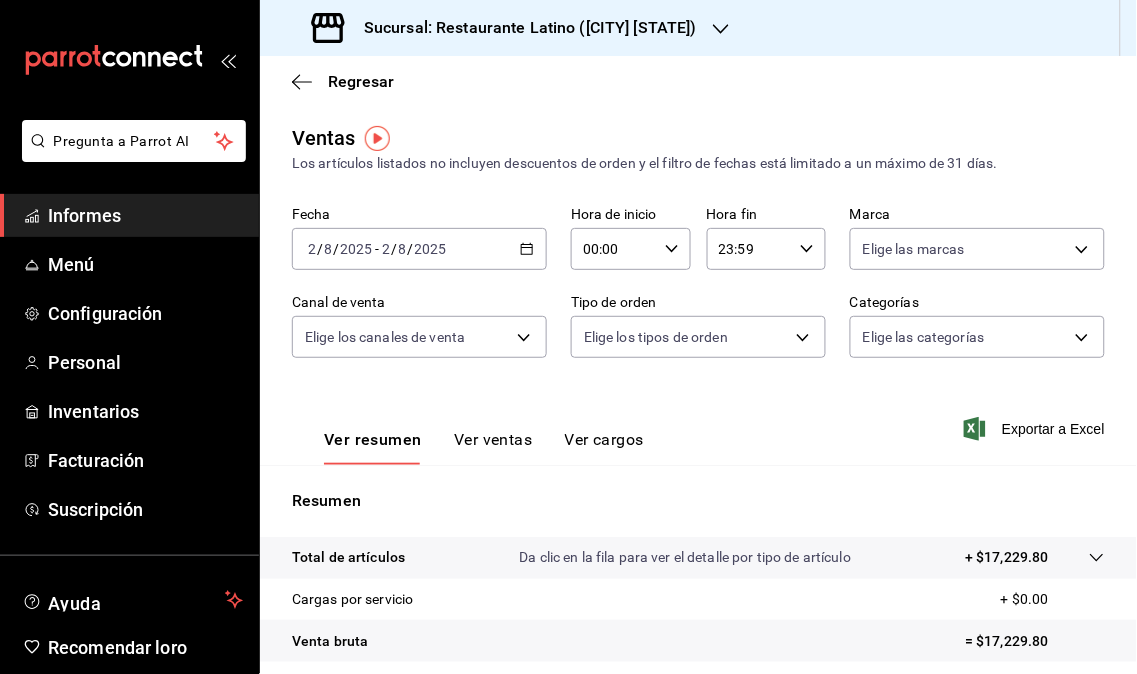 click on "Sucursal: Restaurante Latino ([CITY] [STATE])" at bounding box center [506, 28] 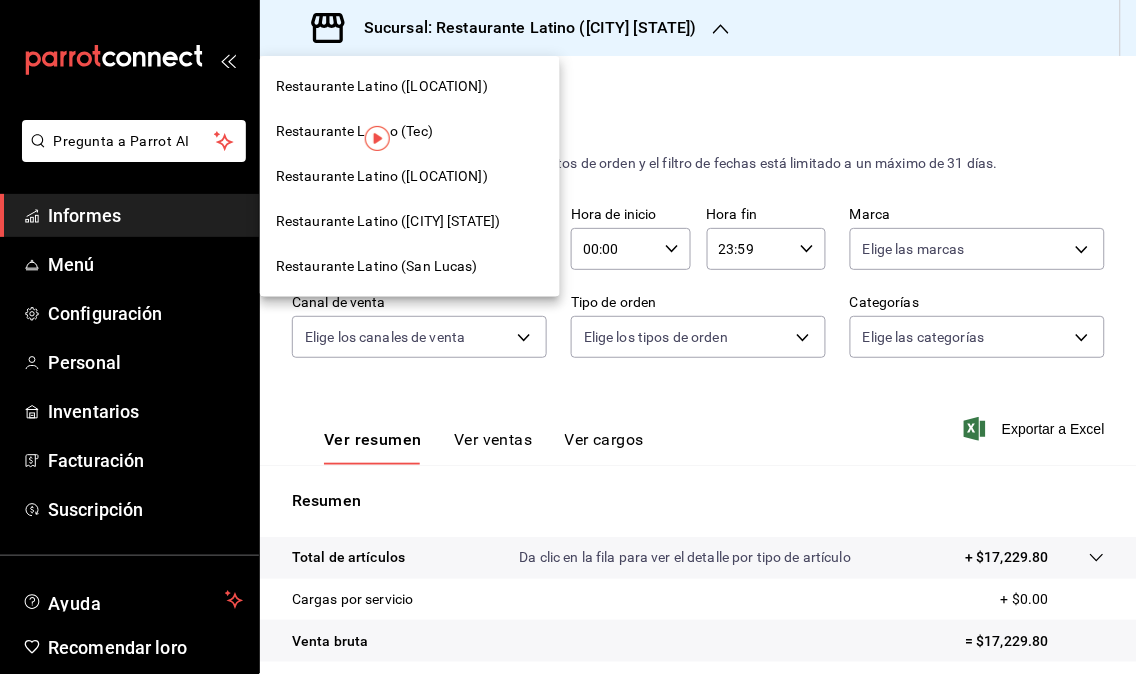 click on "Restaurante Latino ([LOCATION])" at bounding box center [410, 176] 